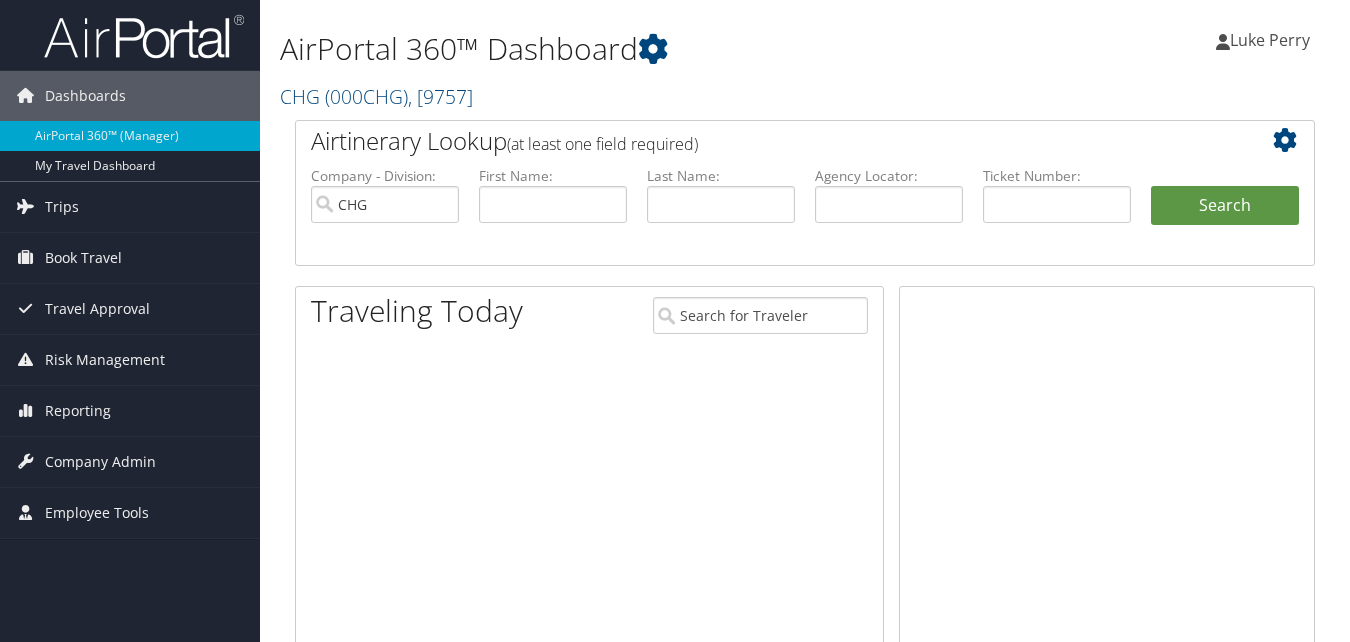 scroll, scrollTop: 0, scrollLeft: 0, axis: both 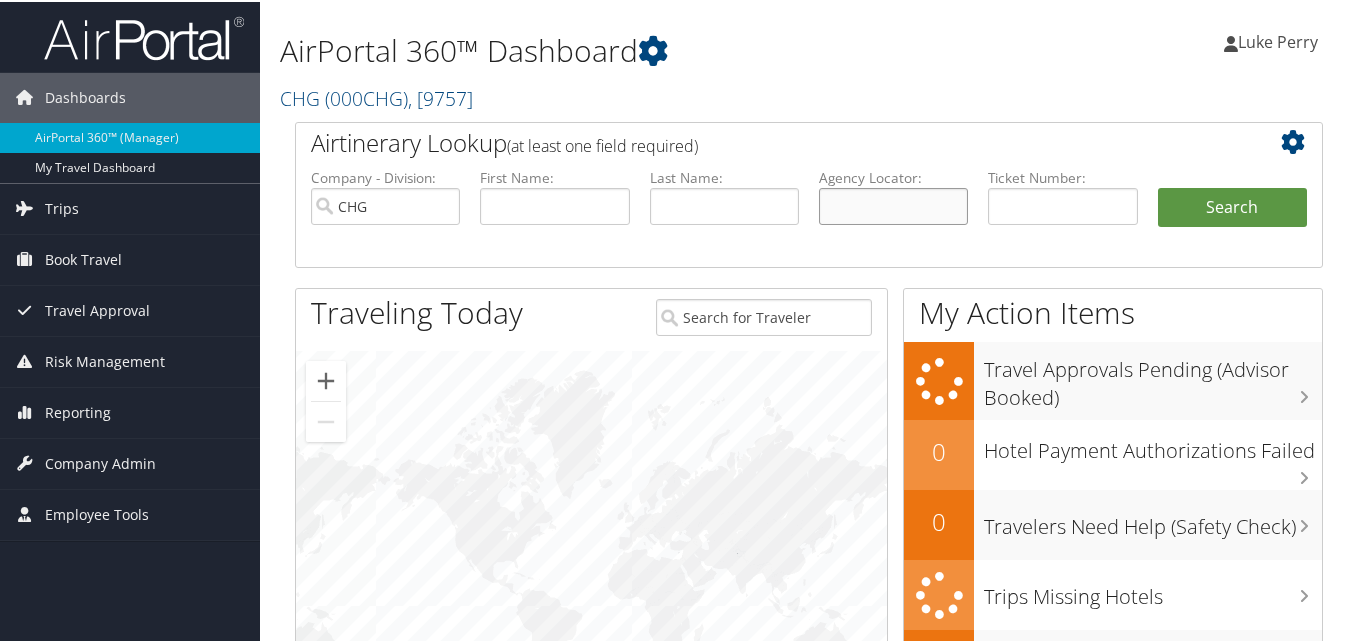 click at bounding box center (893, 204) 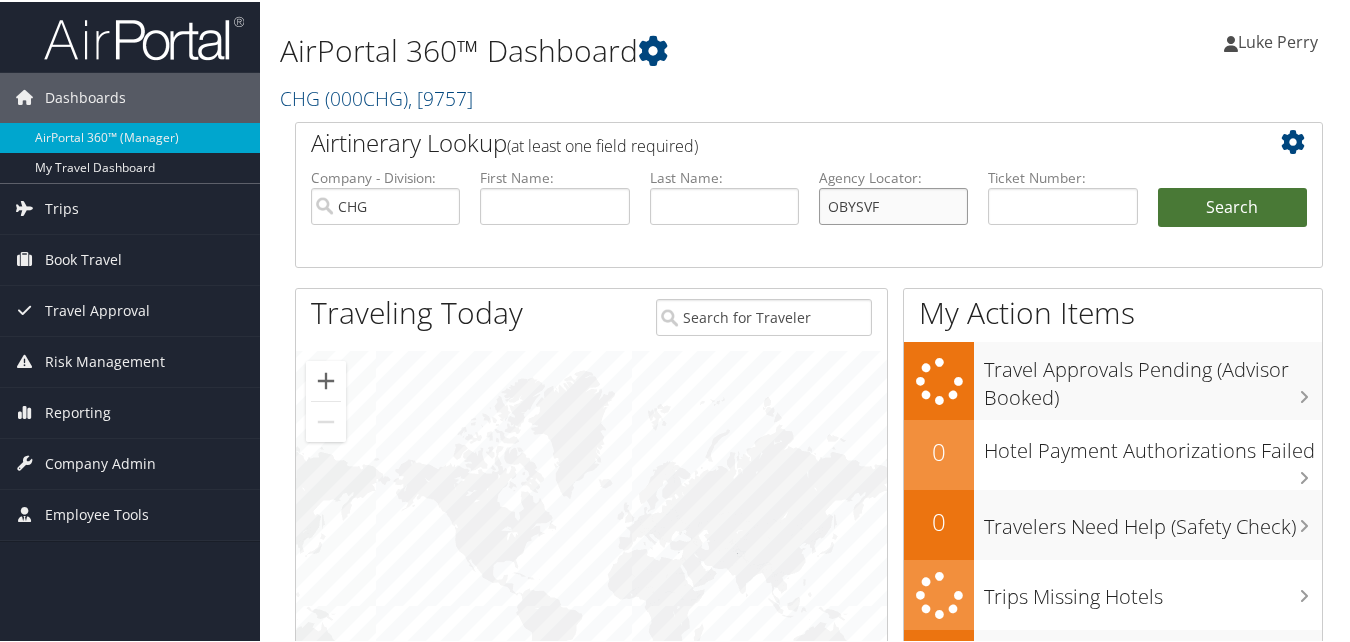 type on "[BOOKING_REF]" 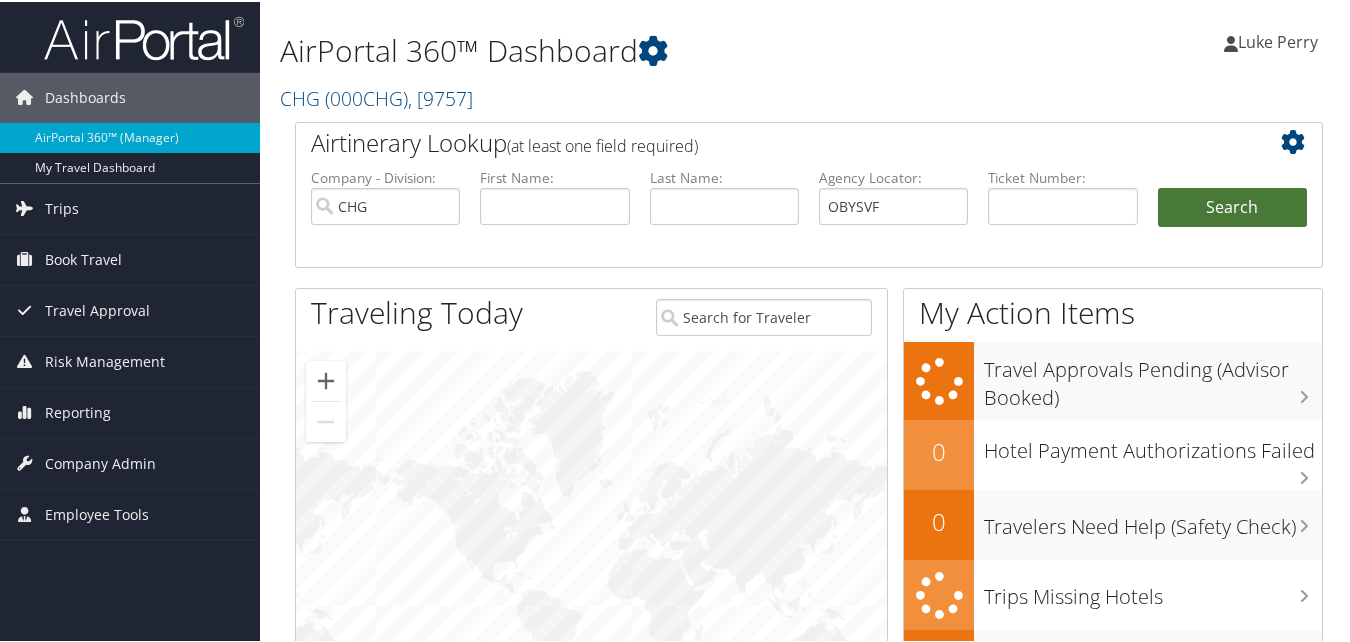 click on "Search" at bounding box center (1232, 206) 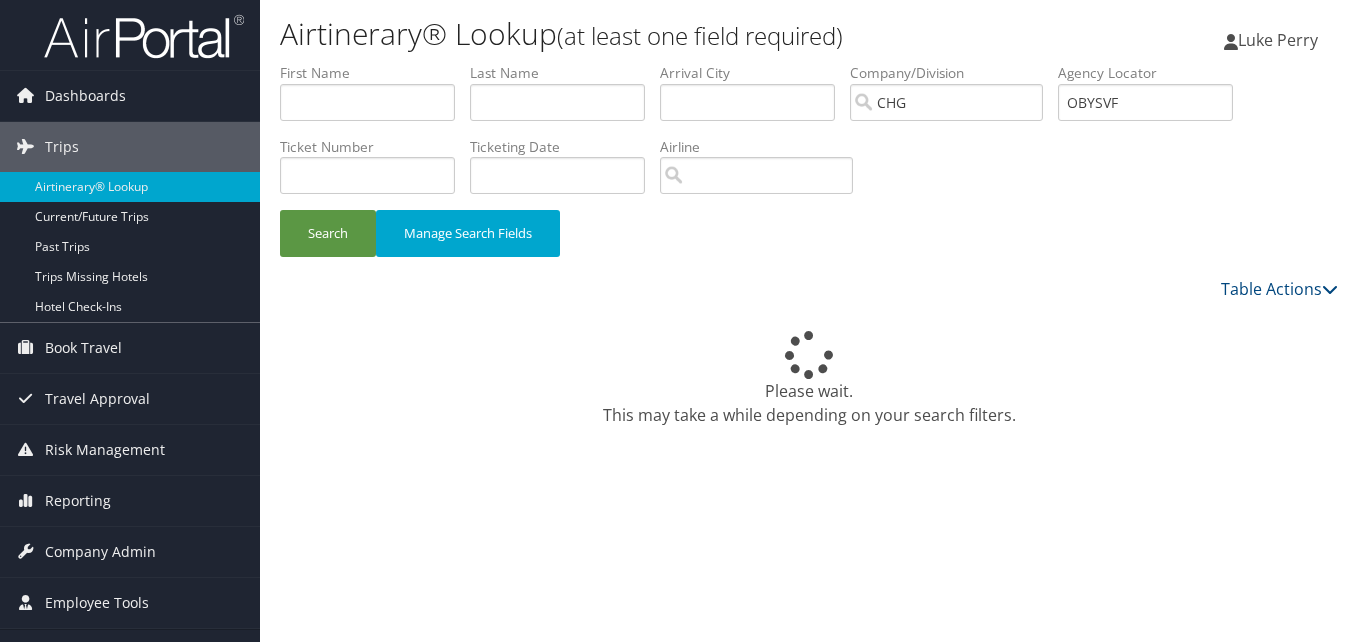 scroll, scrollTop: 0, scrollLeft: 0, axis: both 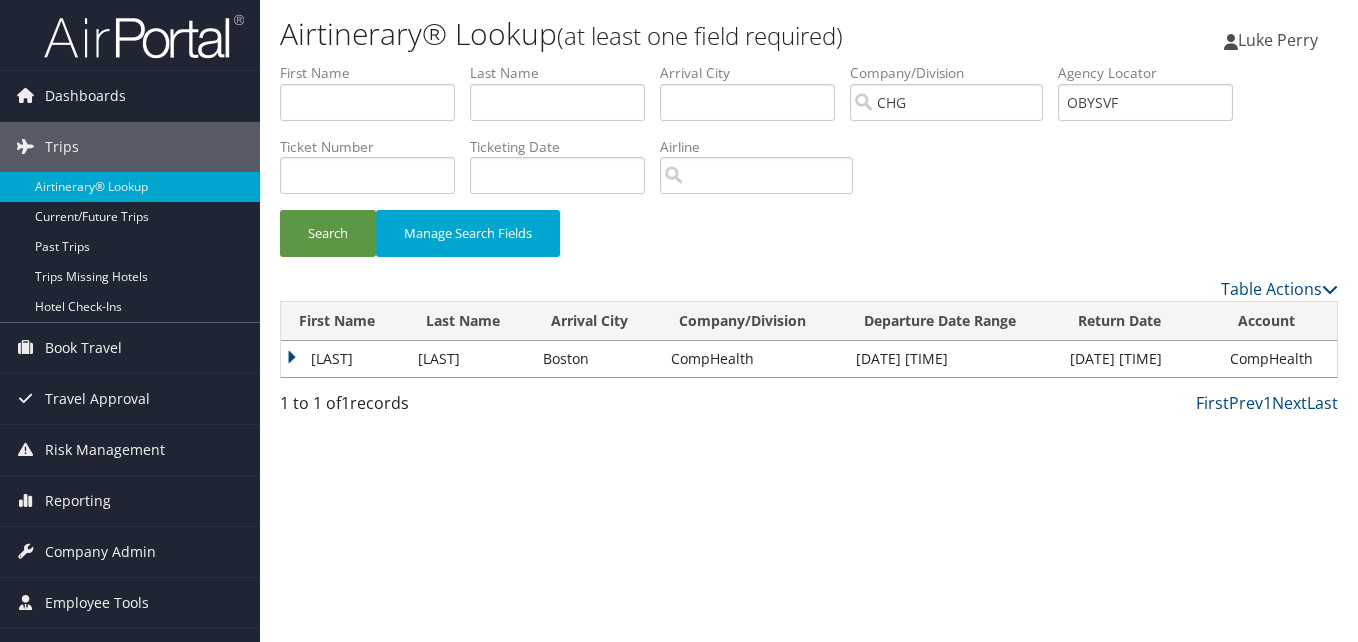 click on "[LAST]" at bounding box center (344, 359) 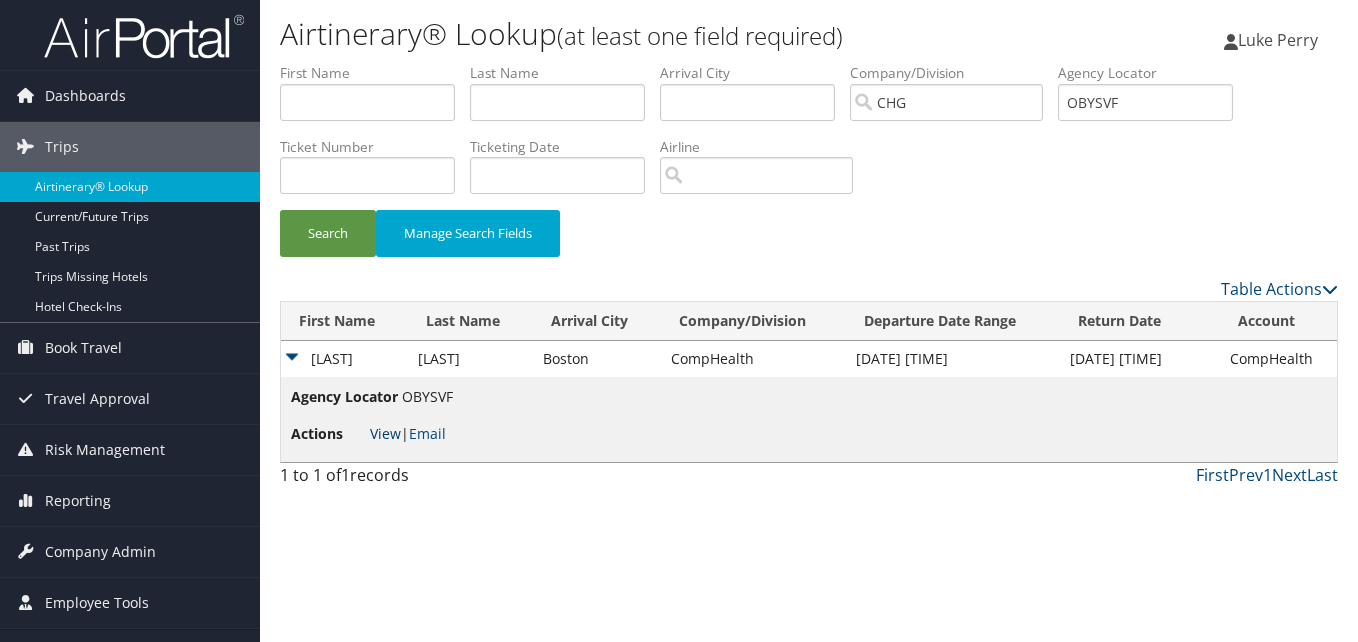 click on "View" at bounding box center (385, 433) 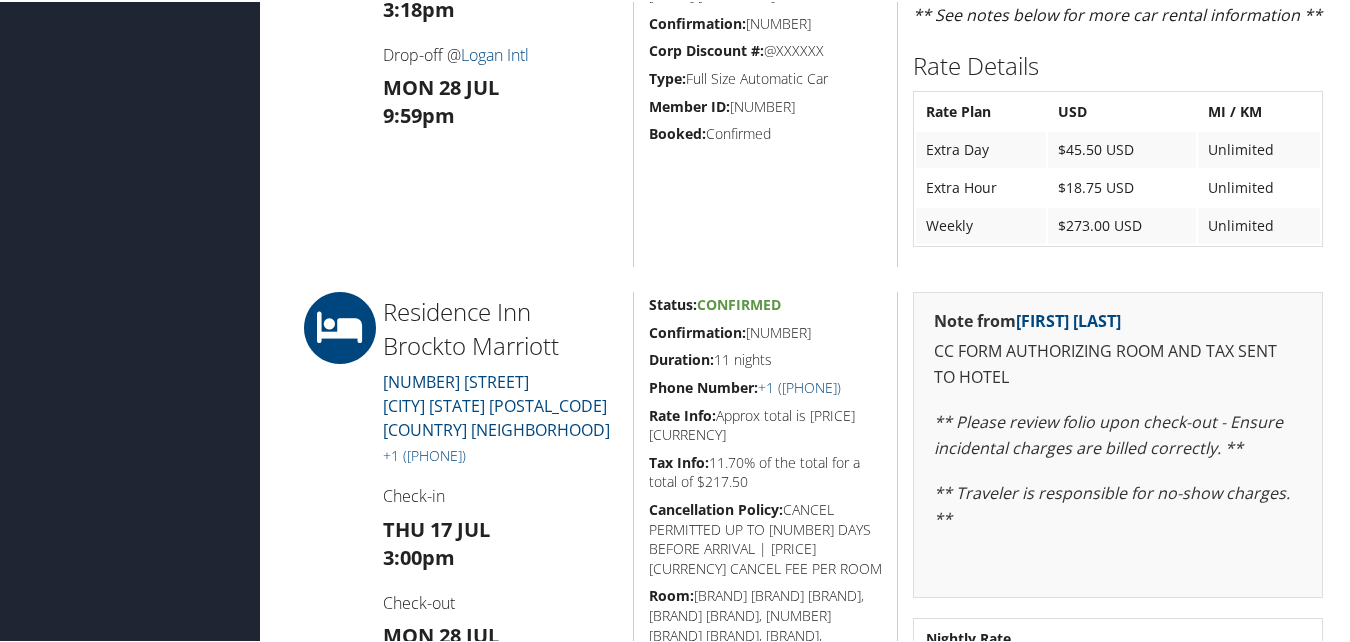 scroll, scrollTop: 1100, scrollLeft: 0, axis: vertical 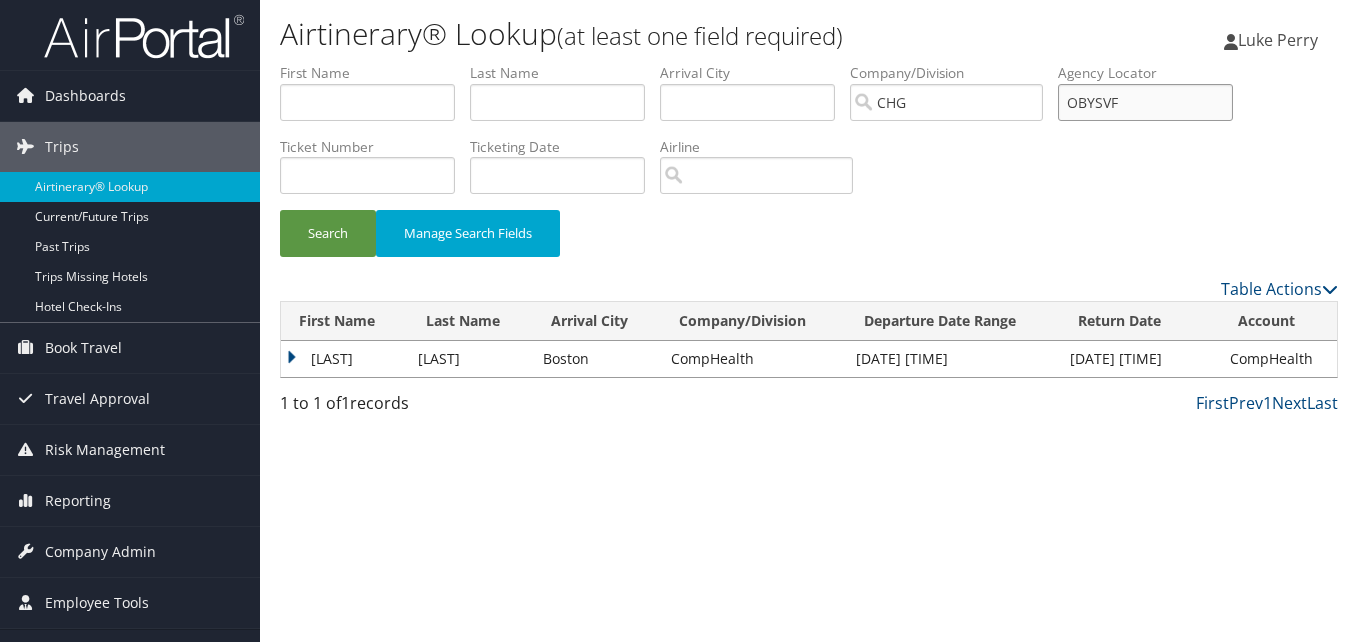 drag, startPoint x: 1165, startPoint y: 100, endPoint x: 1061, endPoint y: 100, distance: 104 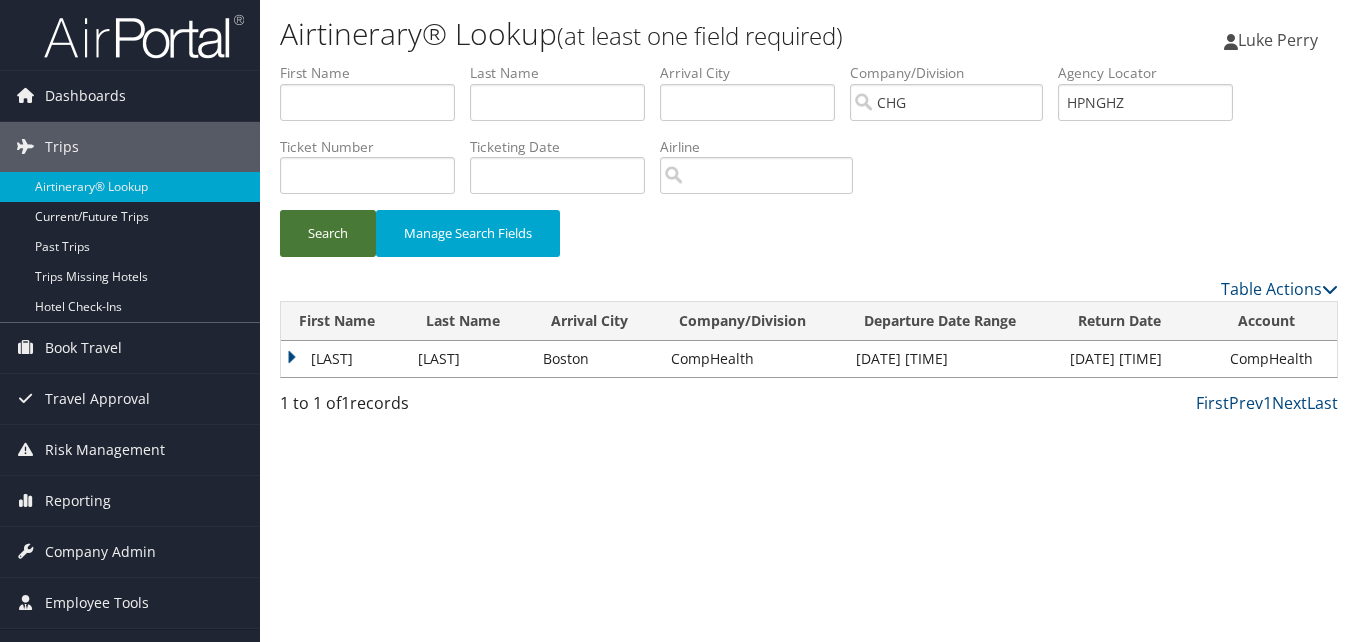 click on "Search" at bounding box center [328, 233] 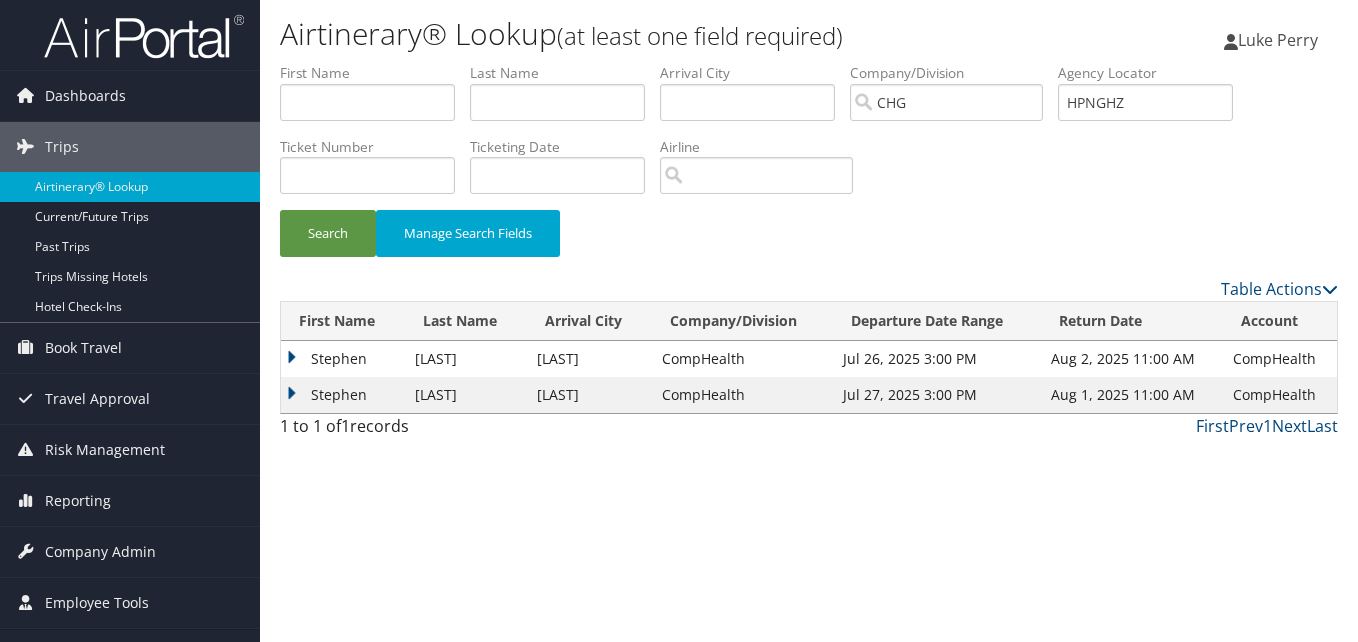 click on "Stephen" at bounding box center [343, 359] 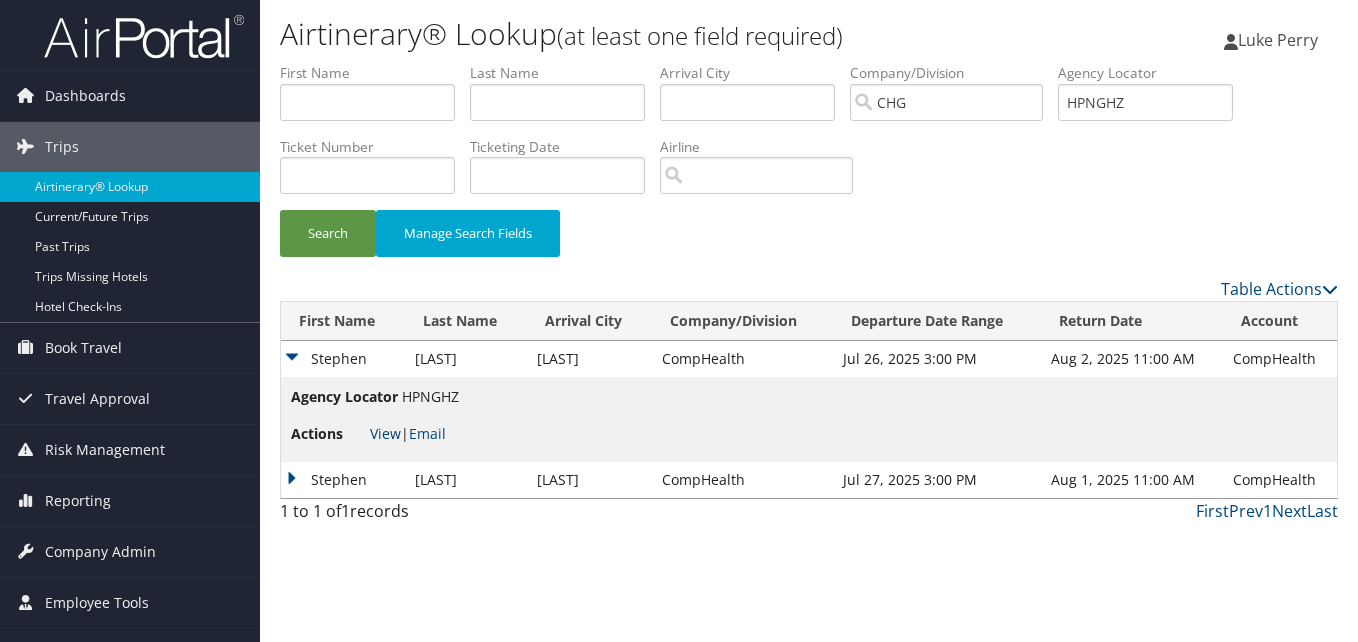 click on "View" at bounding box center (385, 433) 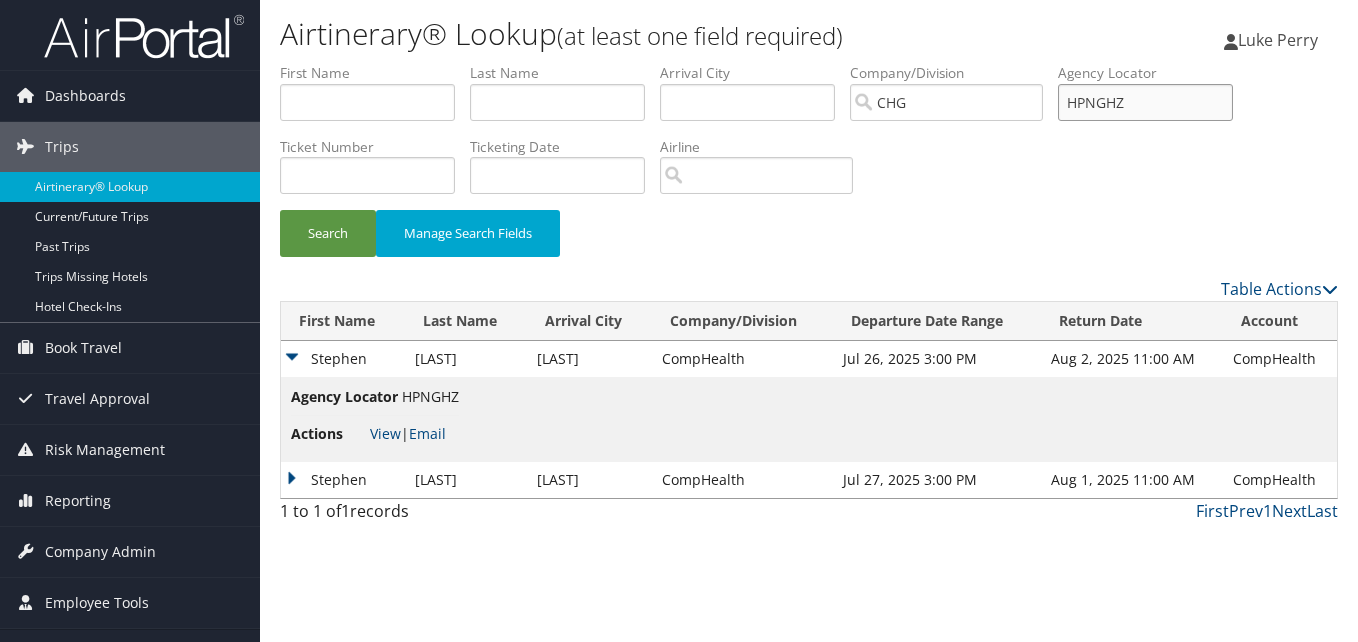 drag, startPoint x: 1175, startPoint y: 102, endPoint x: 1068, endPoint y: 114, distance: 107.67079 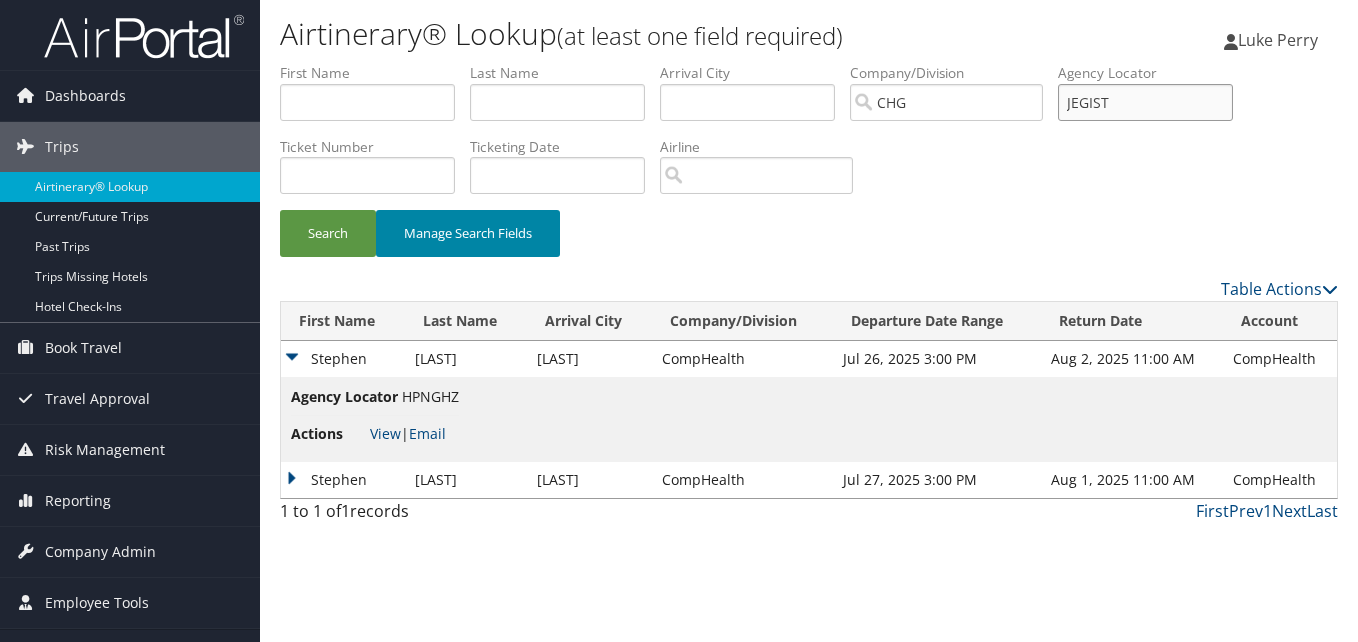 type on "[LAST]" 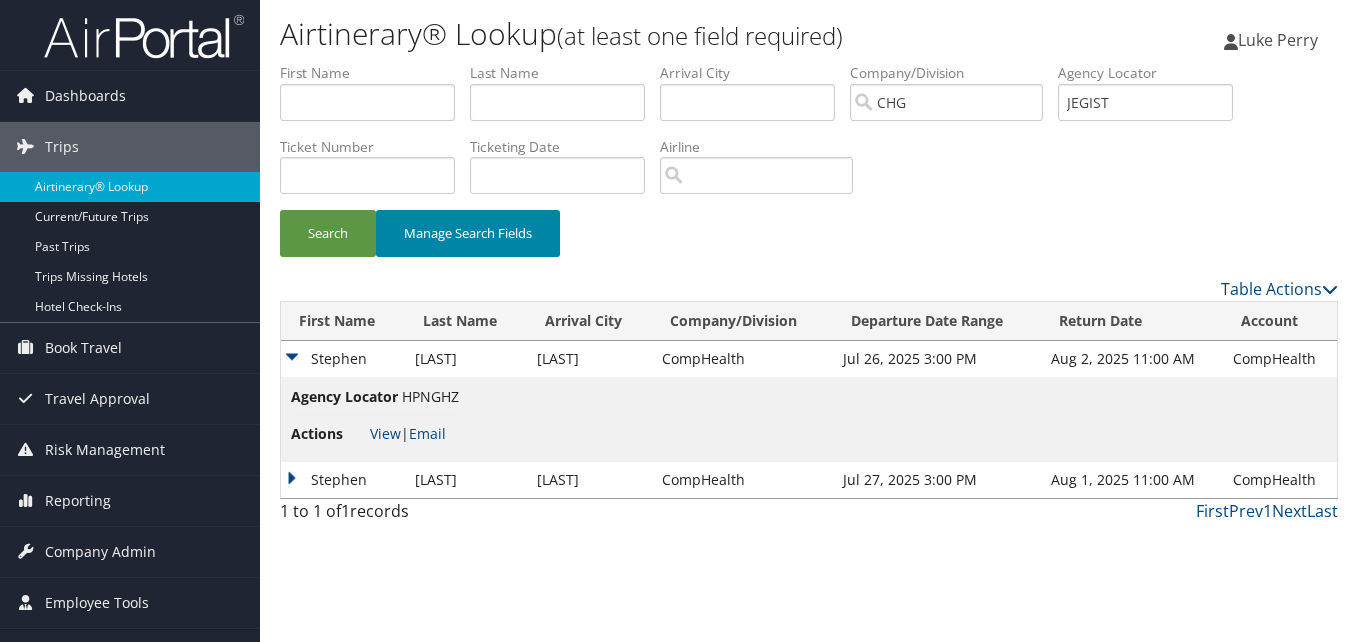 click on "Manage Search Fields" at bounding box center (468, 233) 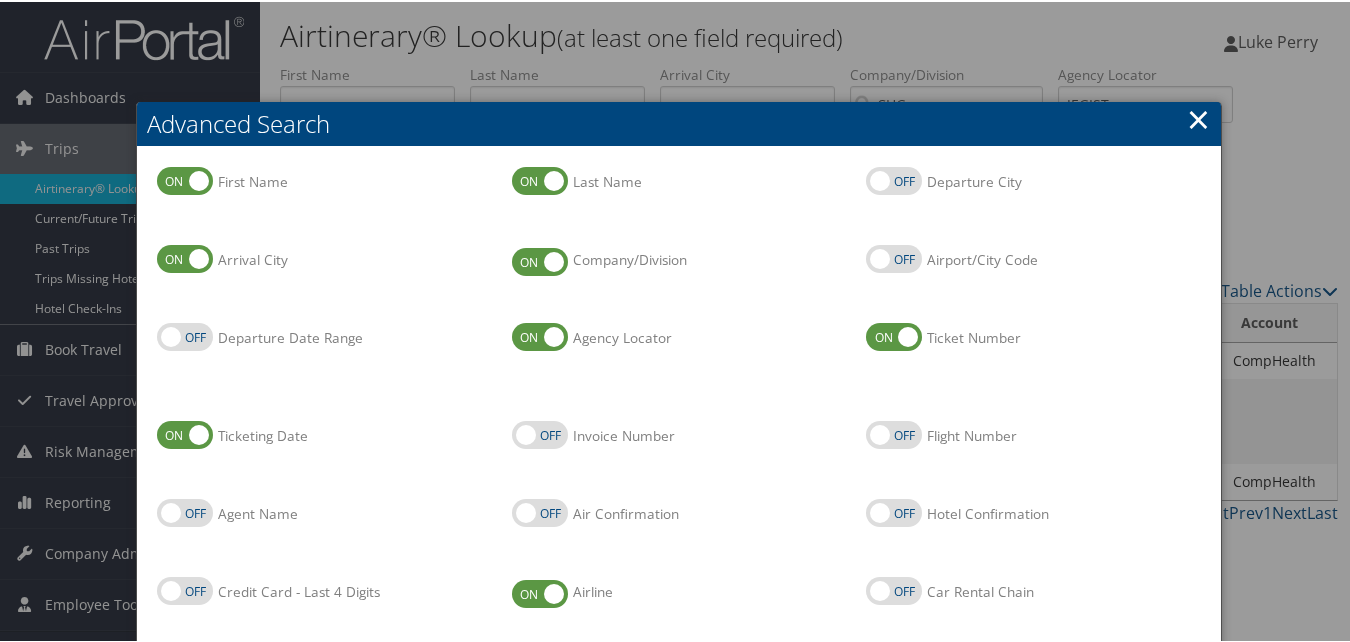 click on "×" at bounding box center (1198, 117) 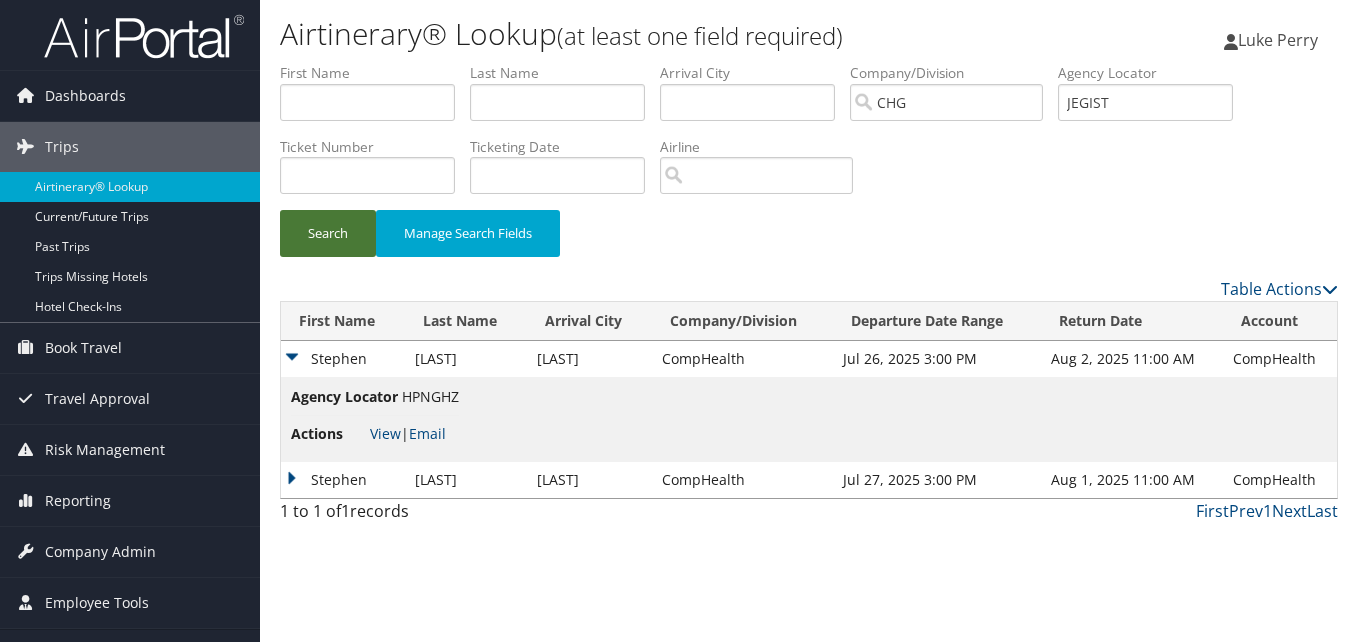 click on "Search" at bounding box center [328, 233] 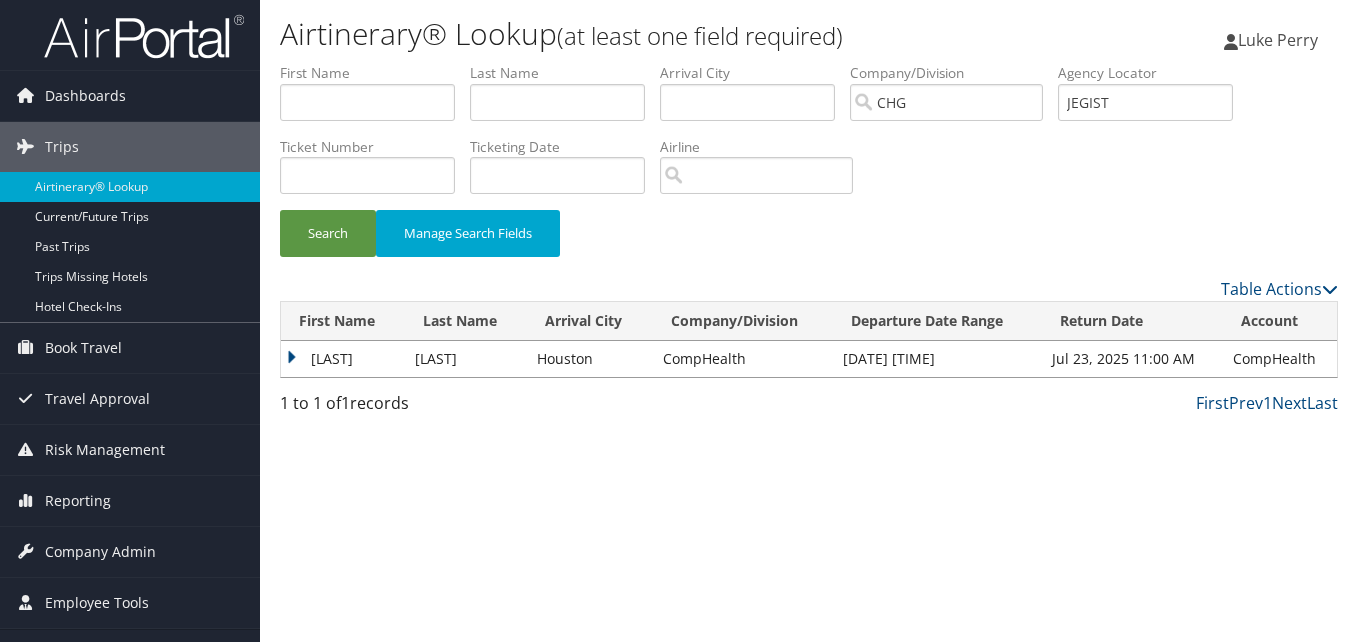 click on "Bernhard" at bounding box center (343, 359) 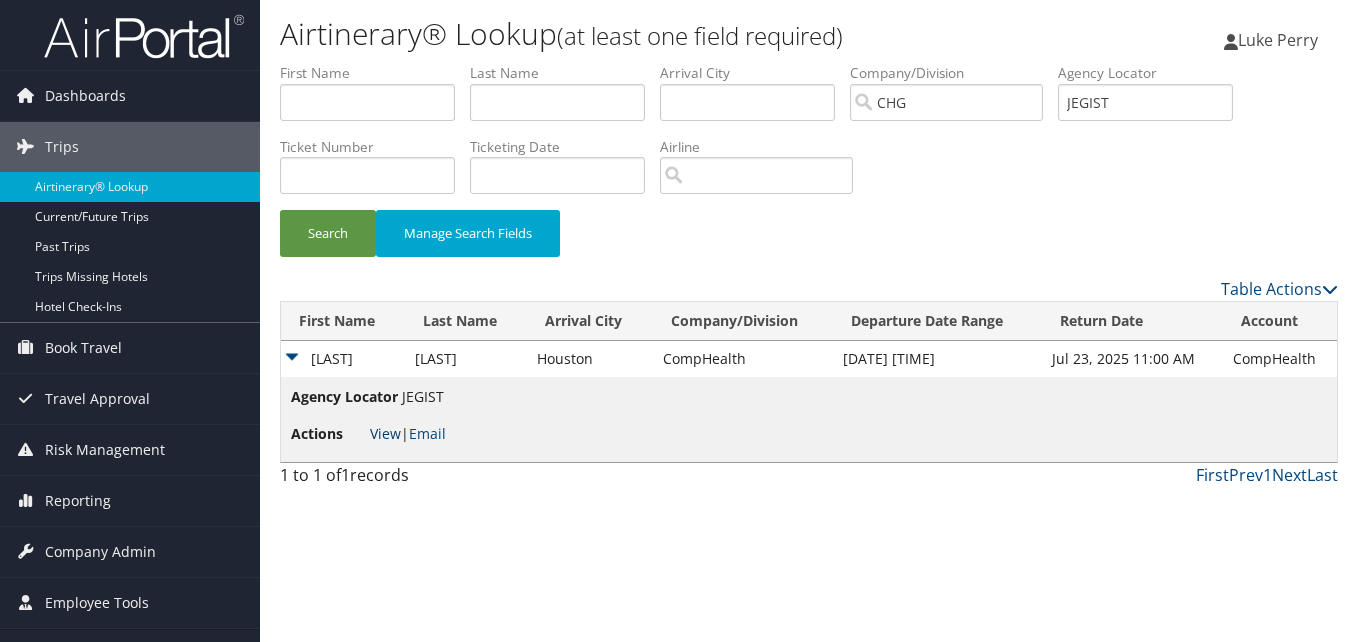 click on "View" at bounding box center [385, 433] 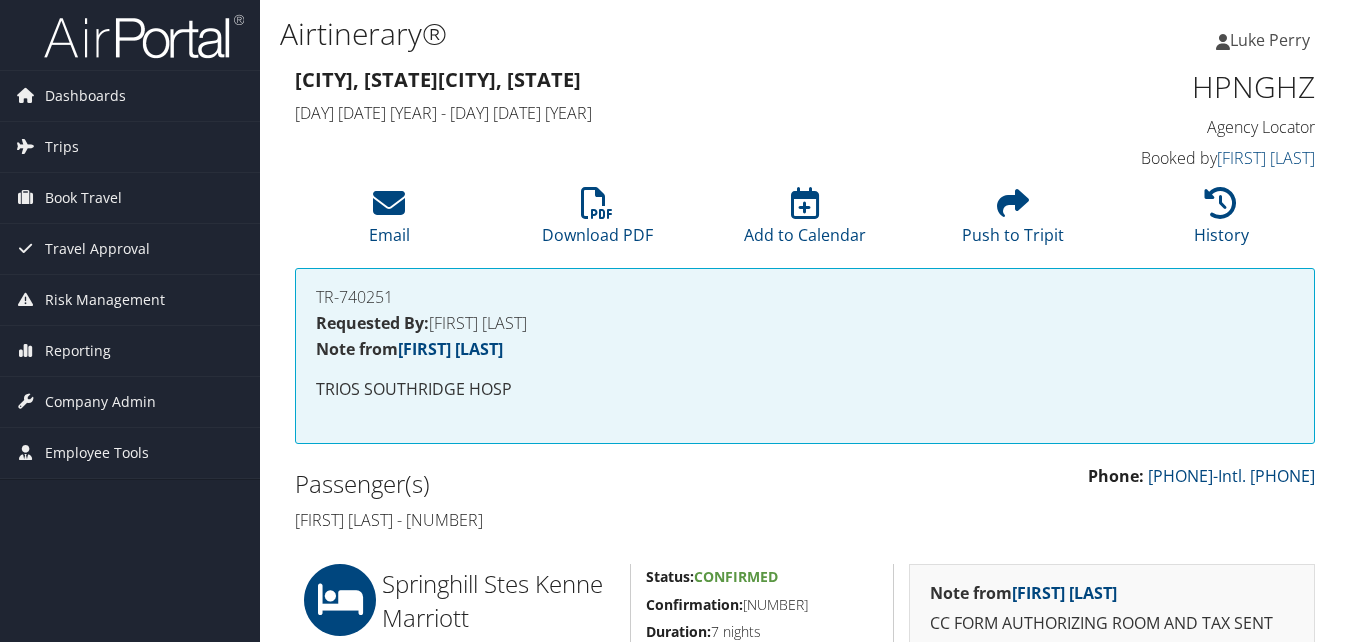 scroll, scrollTop: 300, scrollLeft: 0, axis: vertical 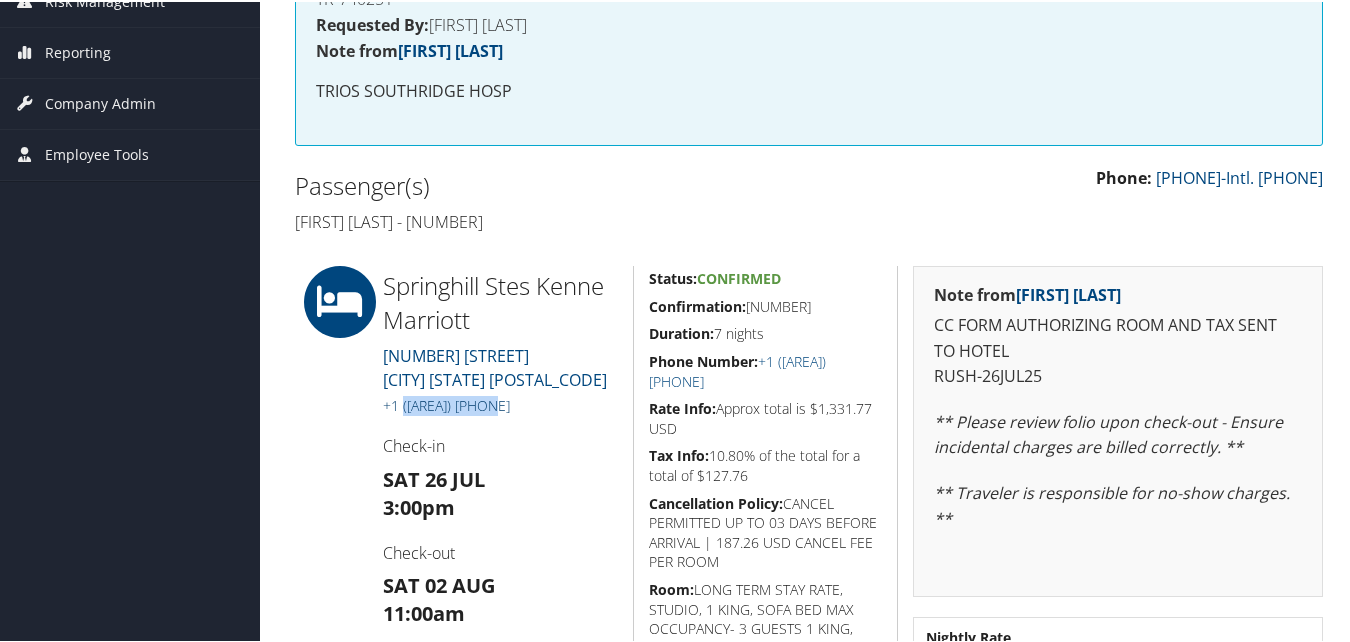 drag, startPoint x: 524, startPoint y: 412, endPoint x: 402, endPoint y: 407, distance: 122.10242 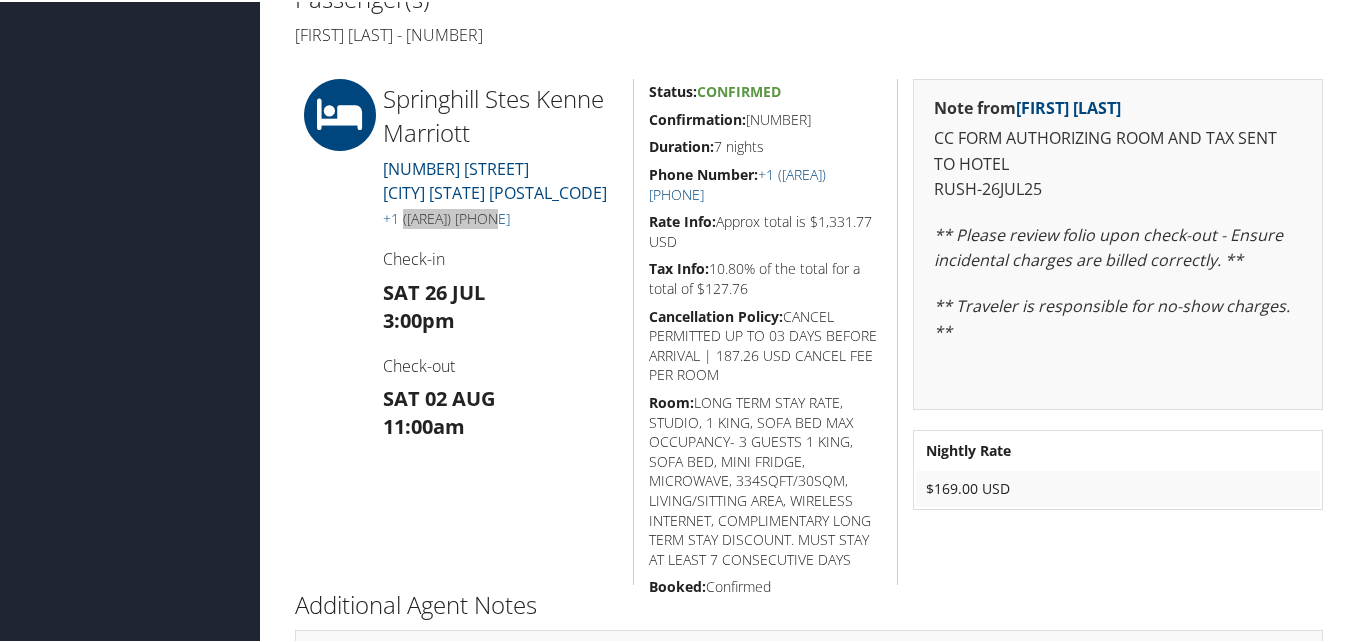 scroll, scrollTop: 486, scrollLeft: 0, axis: vertical 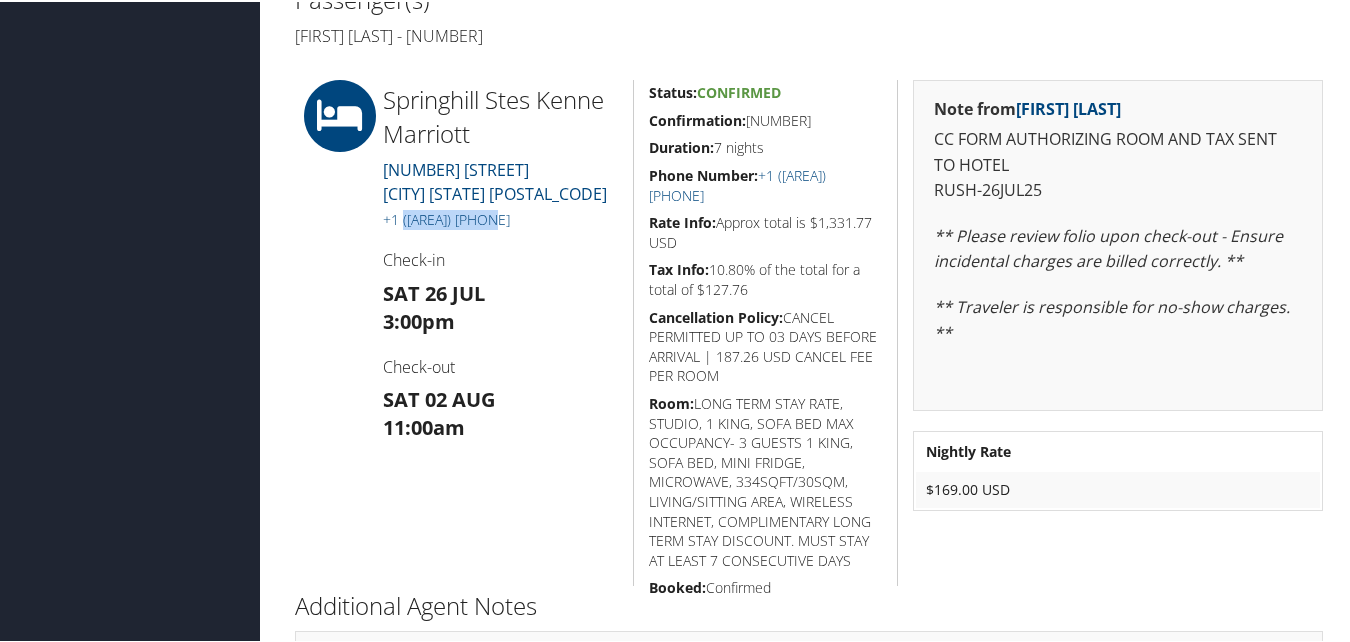 drag, startPoint x: 814, startPoint y: 118, endPoint x: 649, endPoint y: 118, distance: 165 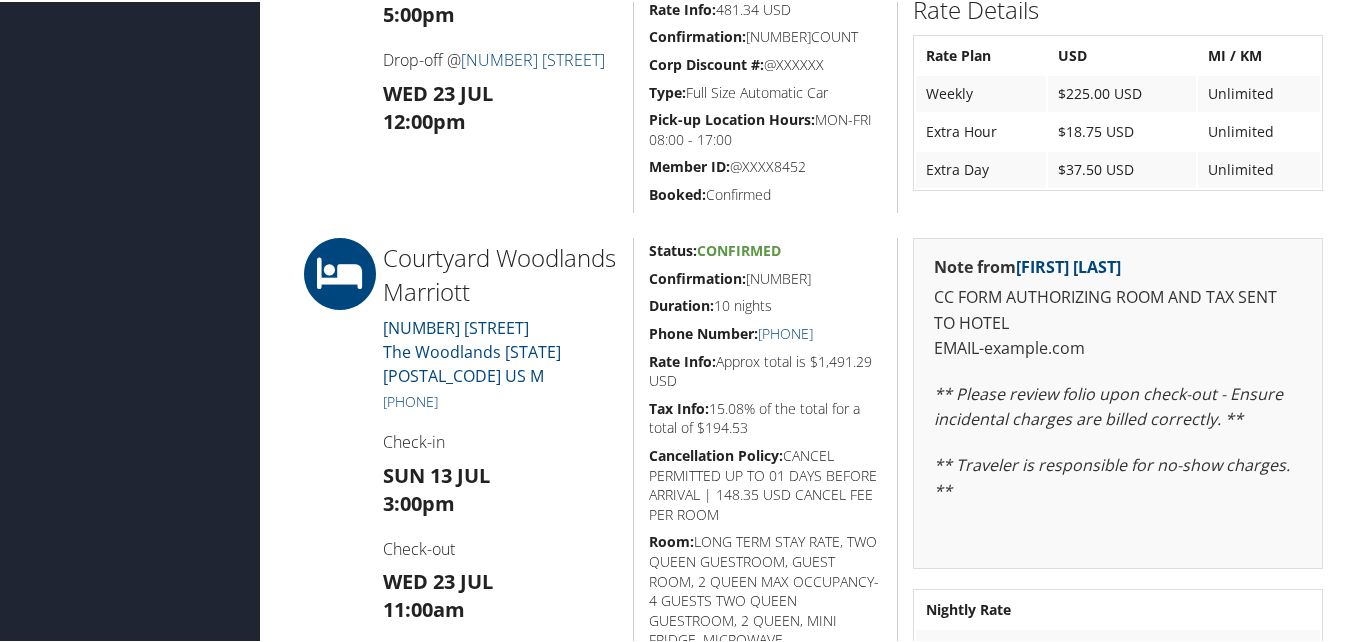scroll, scrollTop: 700, scrollLeft: 0, axis: vertical 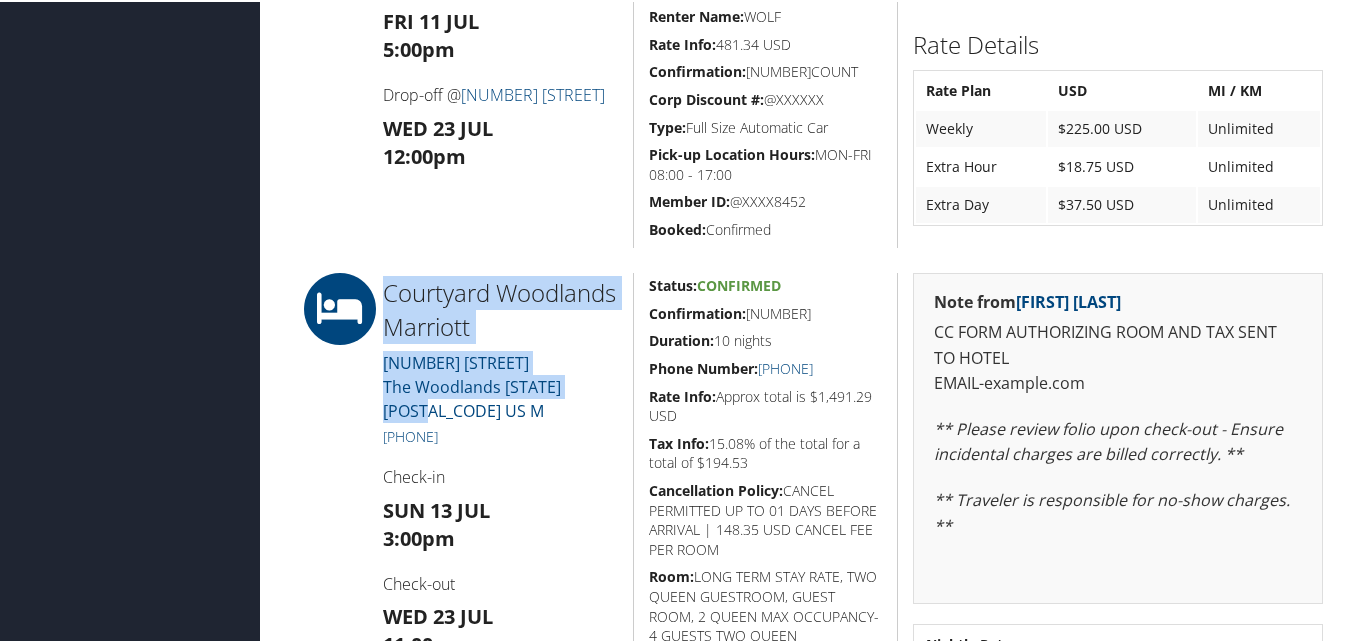 drag, startPoint x: 620, startPoint y: 384, endPoint x: 363, endPoint y: 279, distance: 277.62204 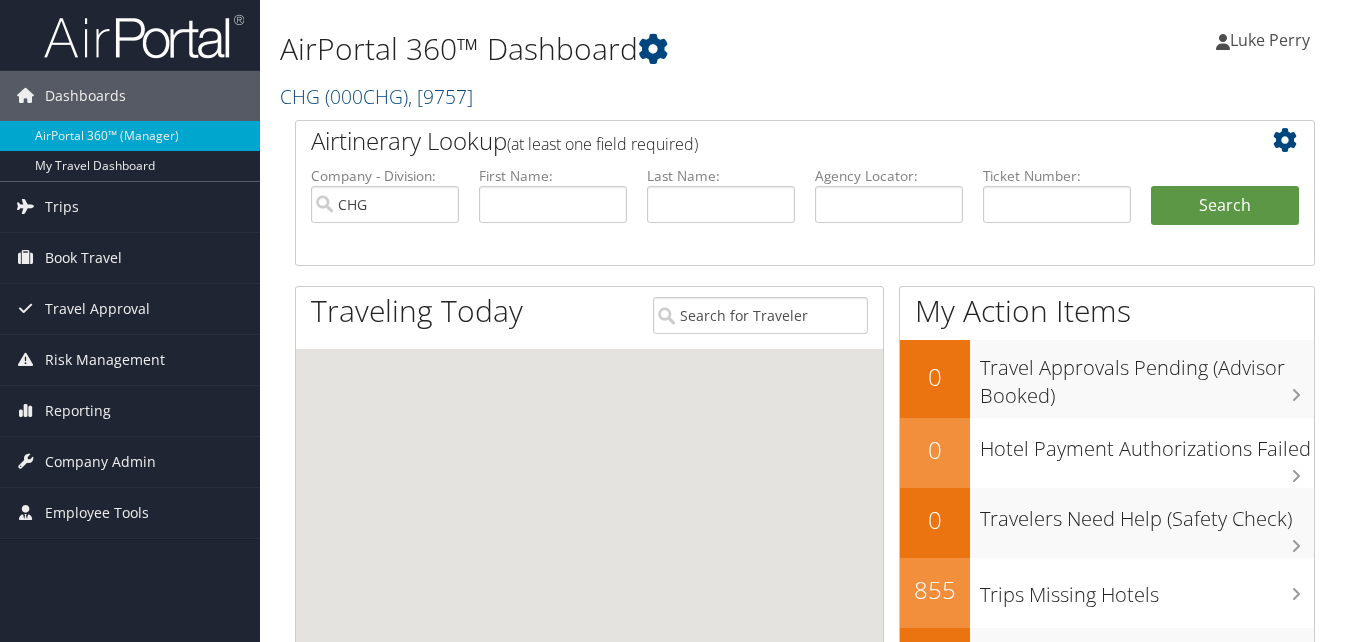 scroll, scrollTop: 0, scrollLeft: 0, axis: both 